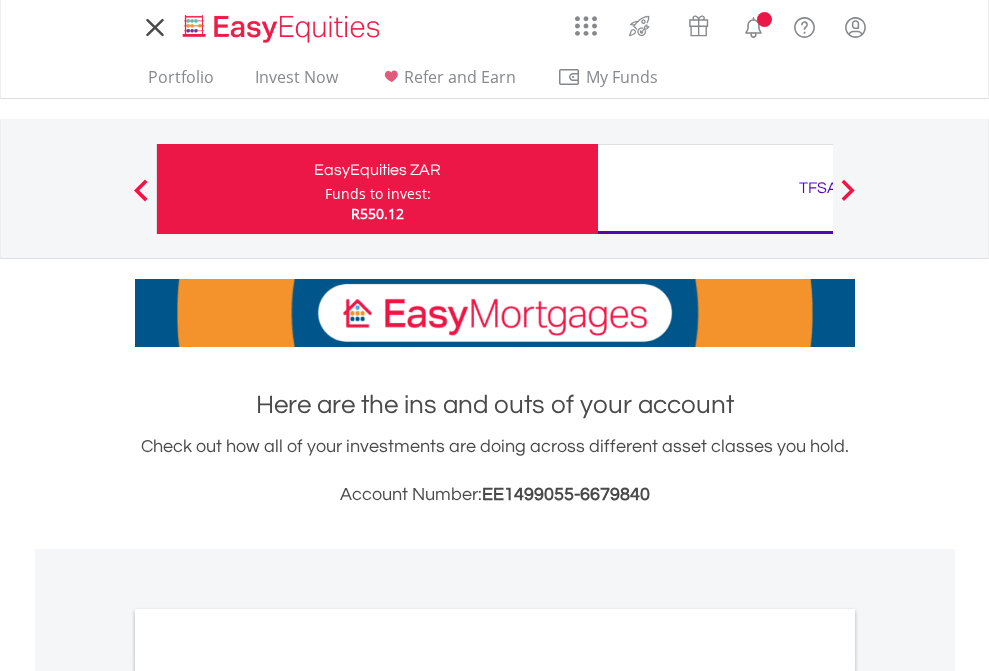 scroll, scrollTop: 0, scrollLeft: 0, axis: both 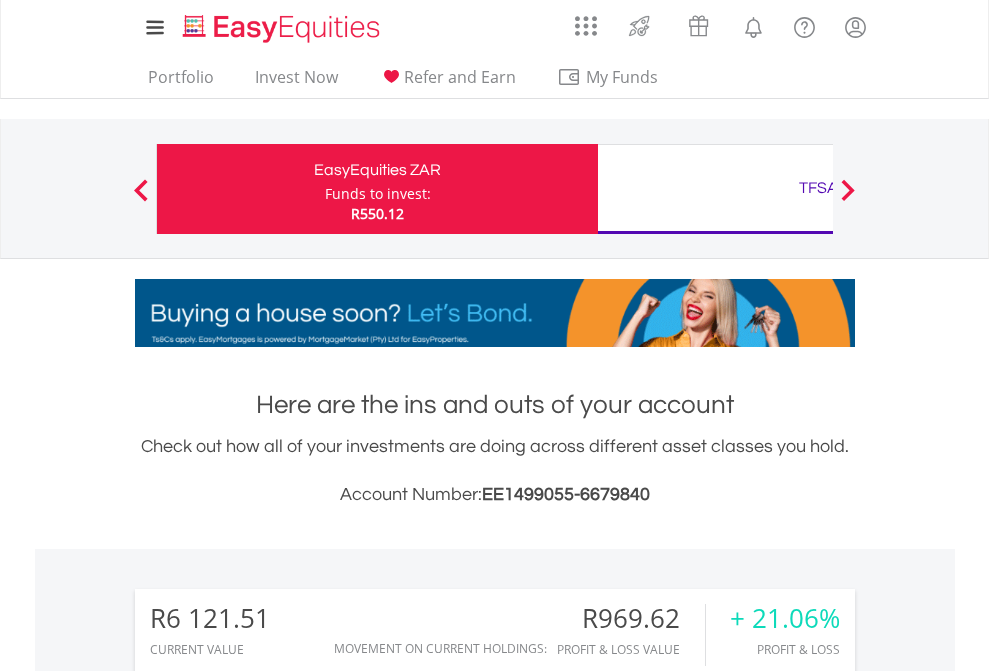 click on "Funds to invest:" at bounding box center (378, 194) 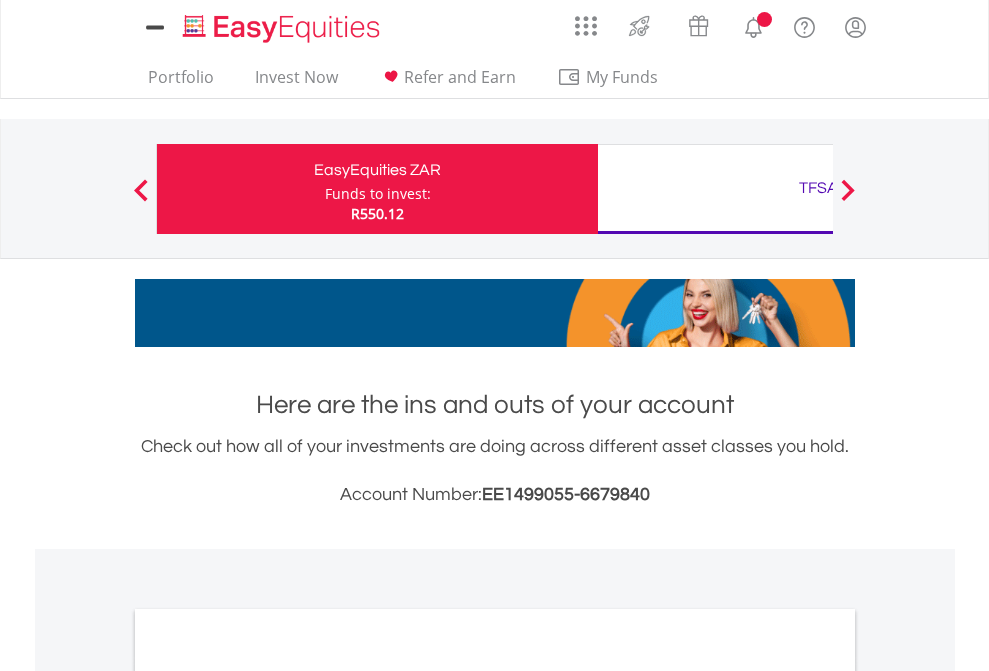 scroll, scrollTop: 0, scrollLeft: 0, axis: both 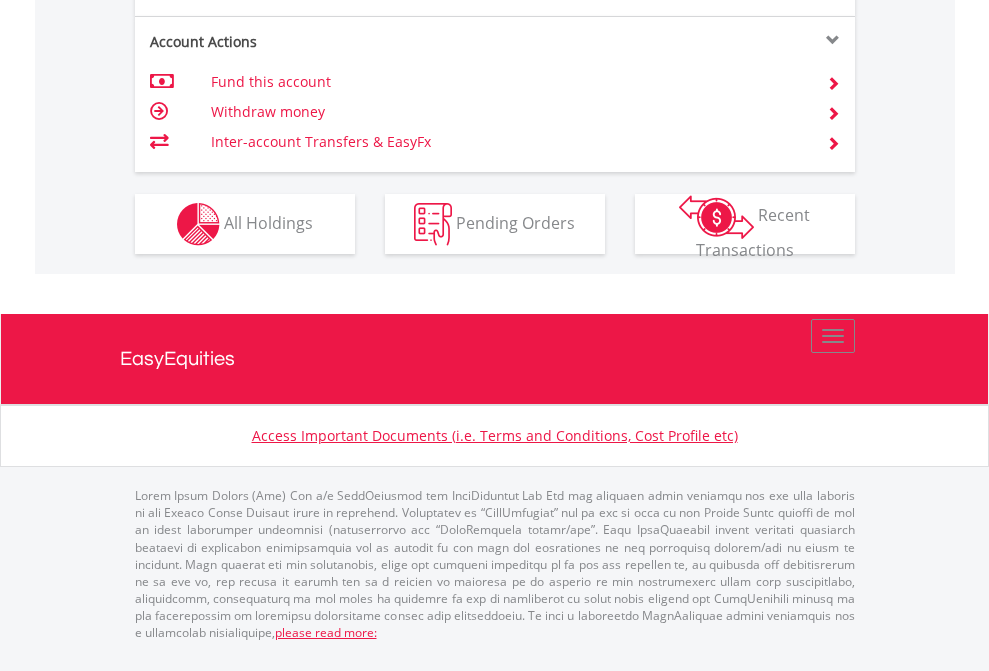 click on "Investment types" at bounding box center (706, -337) 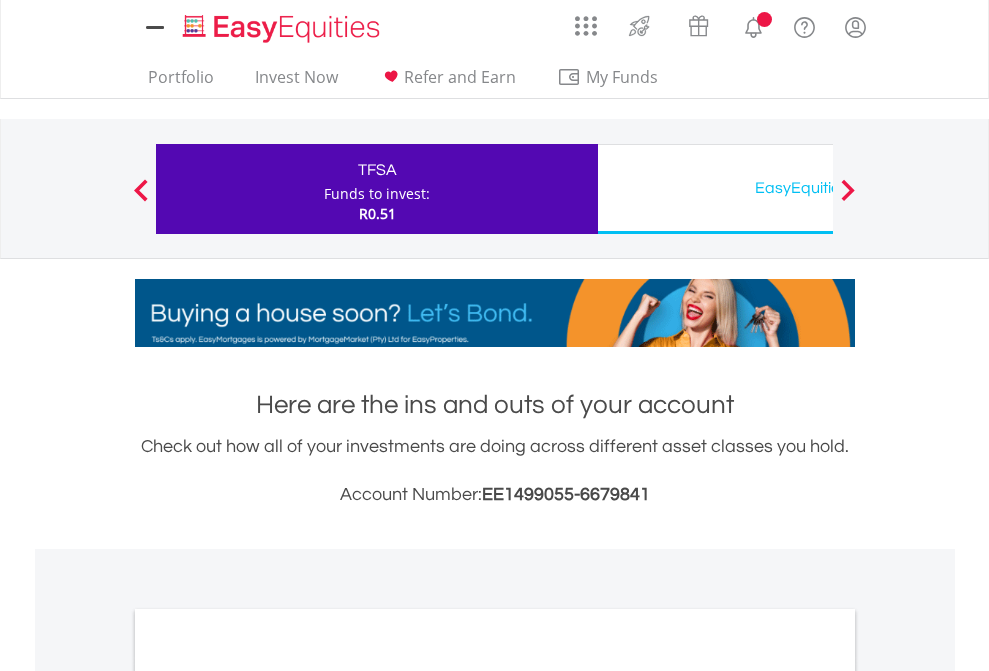 scroll, scrollTop: 0, scrollLeft: 0, axis: both 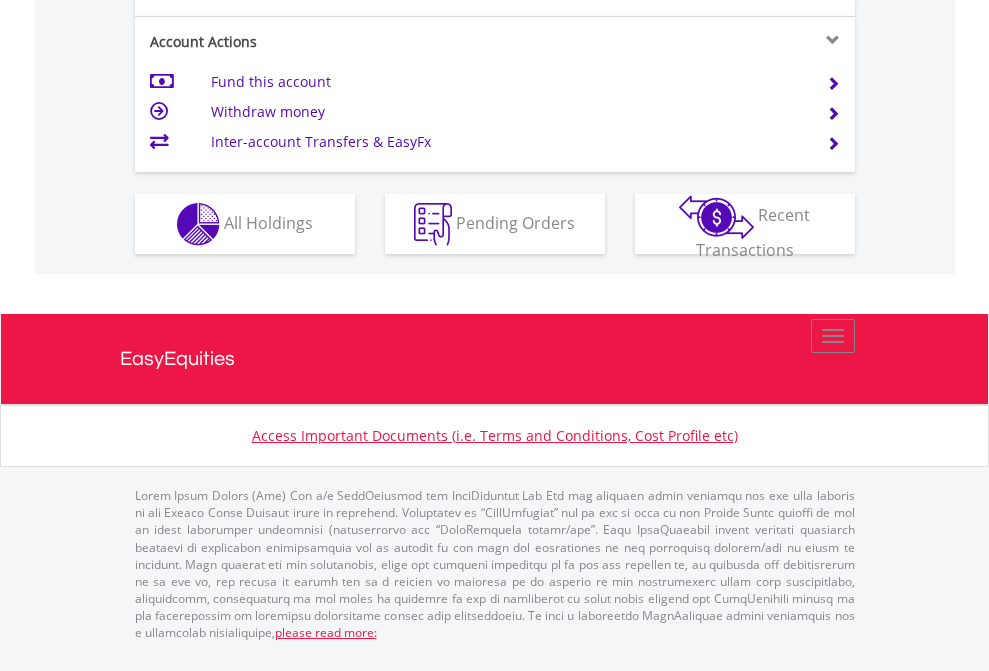 click on "Investment types" at bounding box center [706, -337] 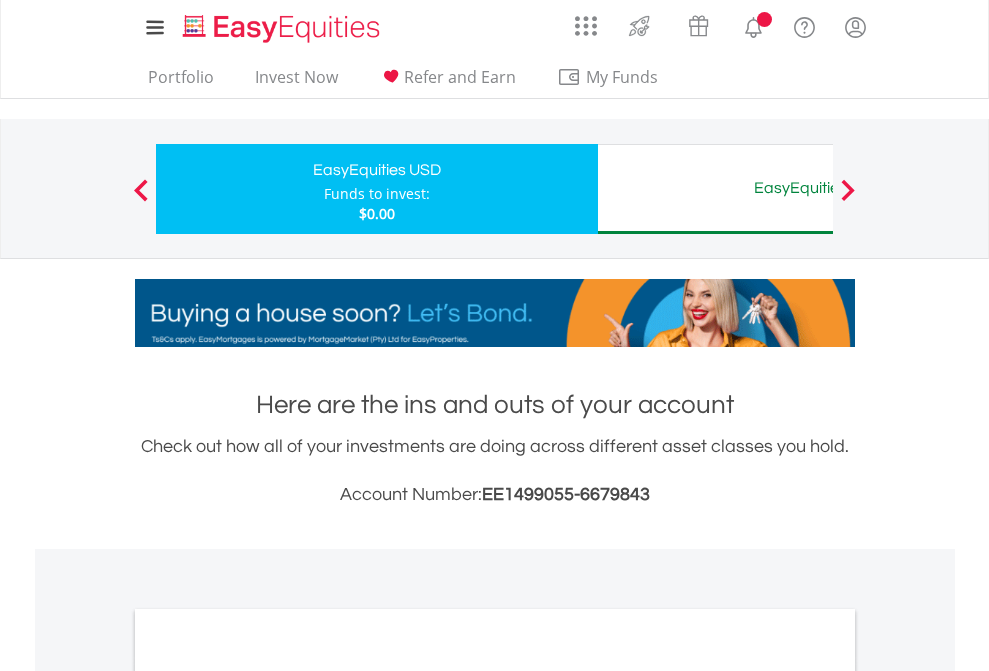 scroll, scrollTop: 0, scrollLeft: 0, axis: both 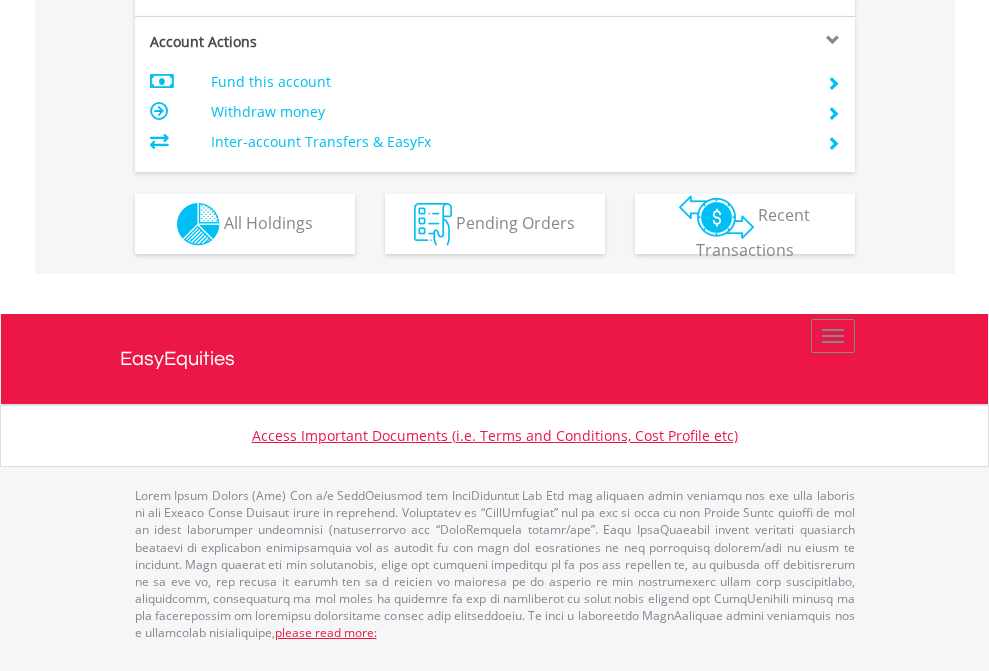 click on "Investment types" at bounding box center (706, -337) 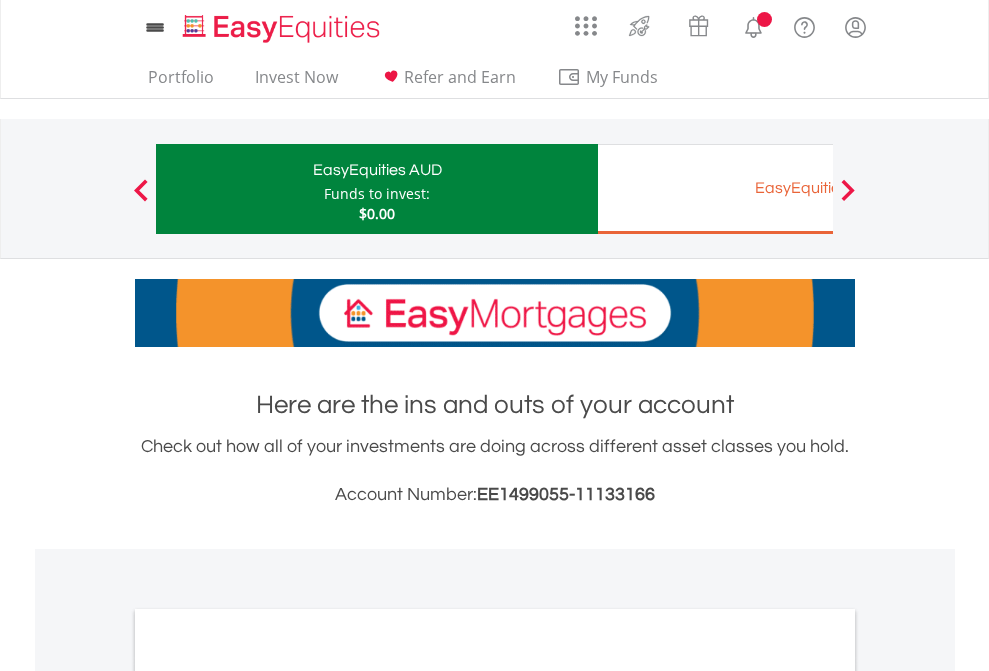 scroll, scrollTop: 0, scrollLeft: 0, axis: both 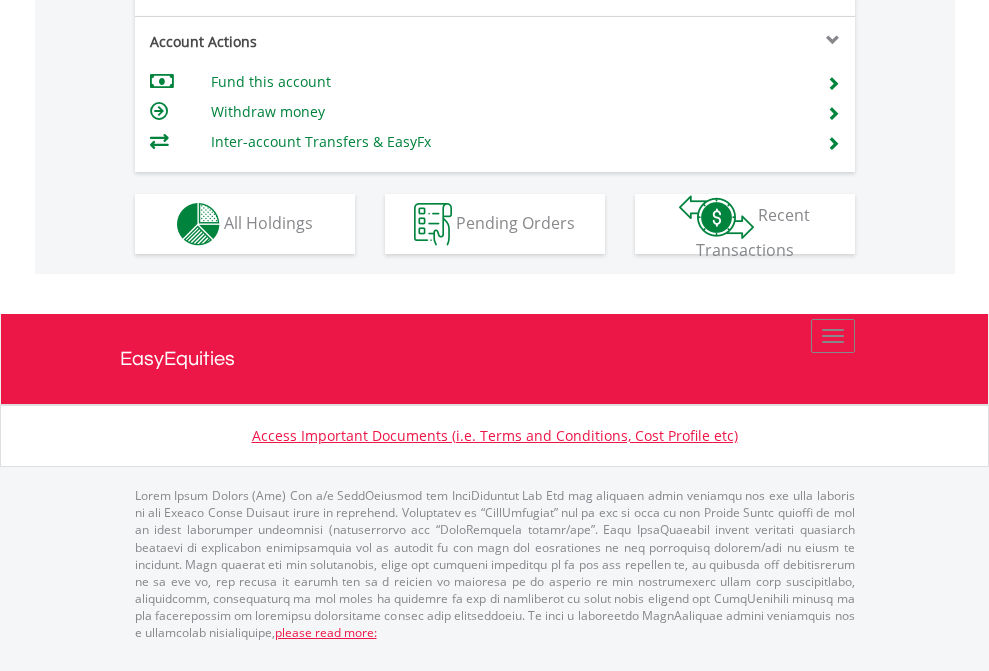 click on "Investment types" at bounding box center [706, -337] 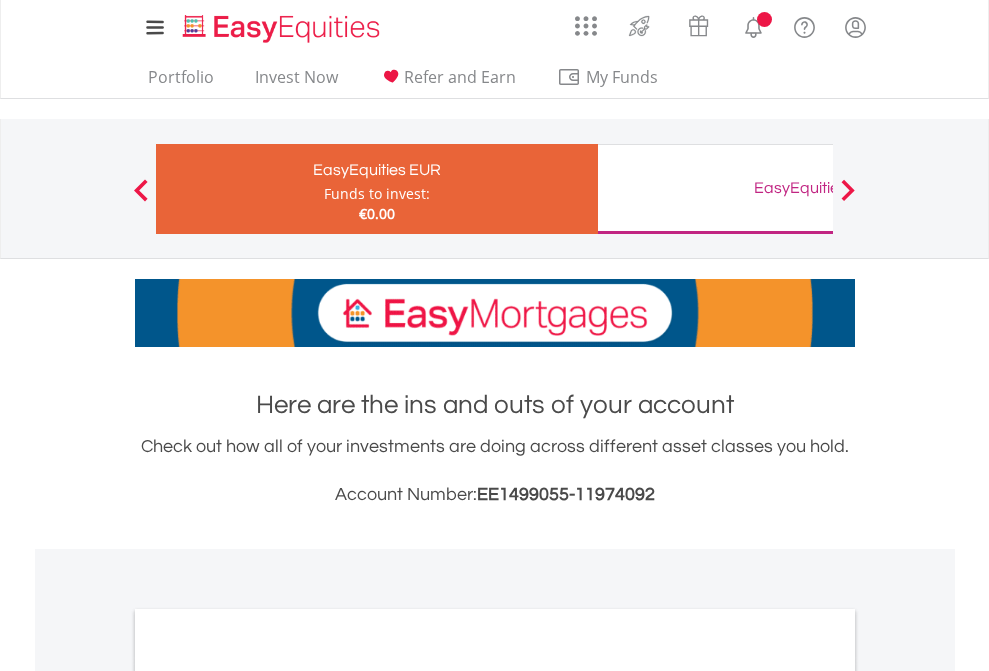 scroll, scrollTop: 0, scrollLeft: 0, axis: both 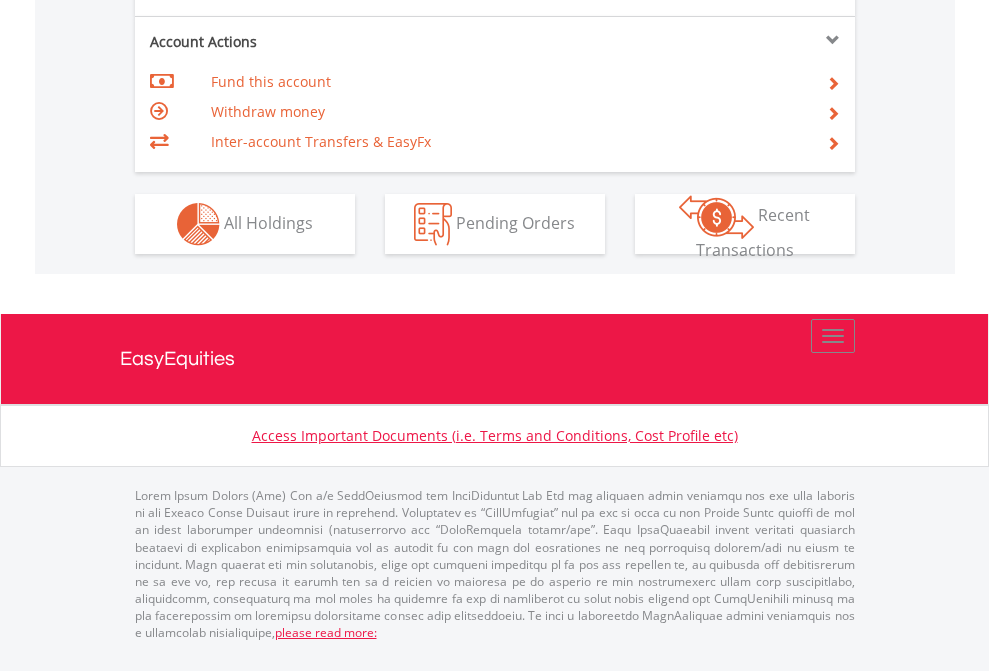 click on "Investment types" at bounding box center (706, -337) 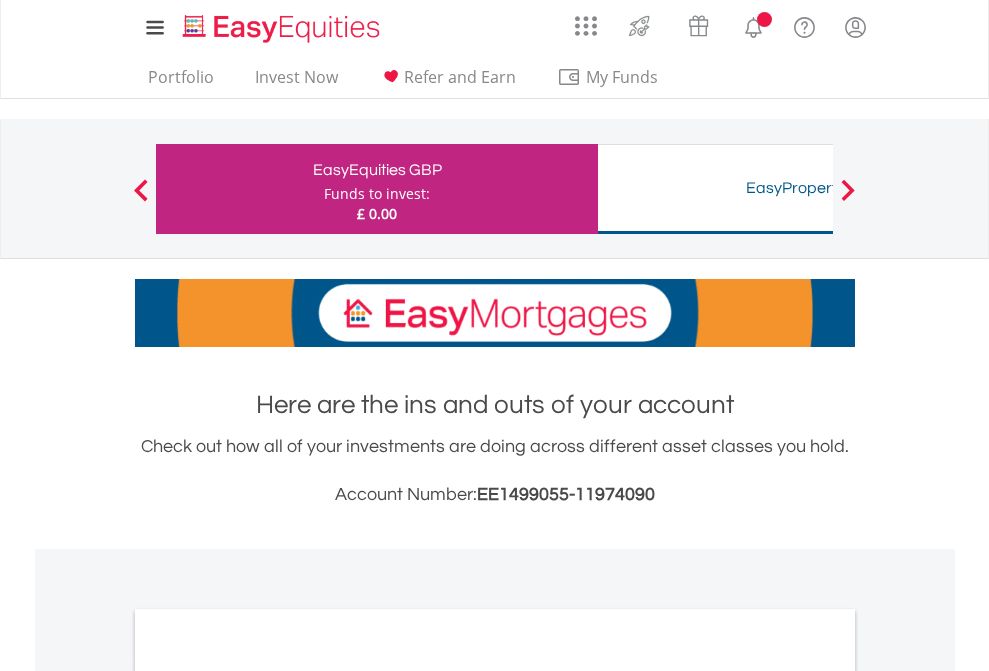 scroll, scrollTop: 0, scrollLeft: 0, axis: both 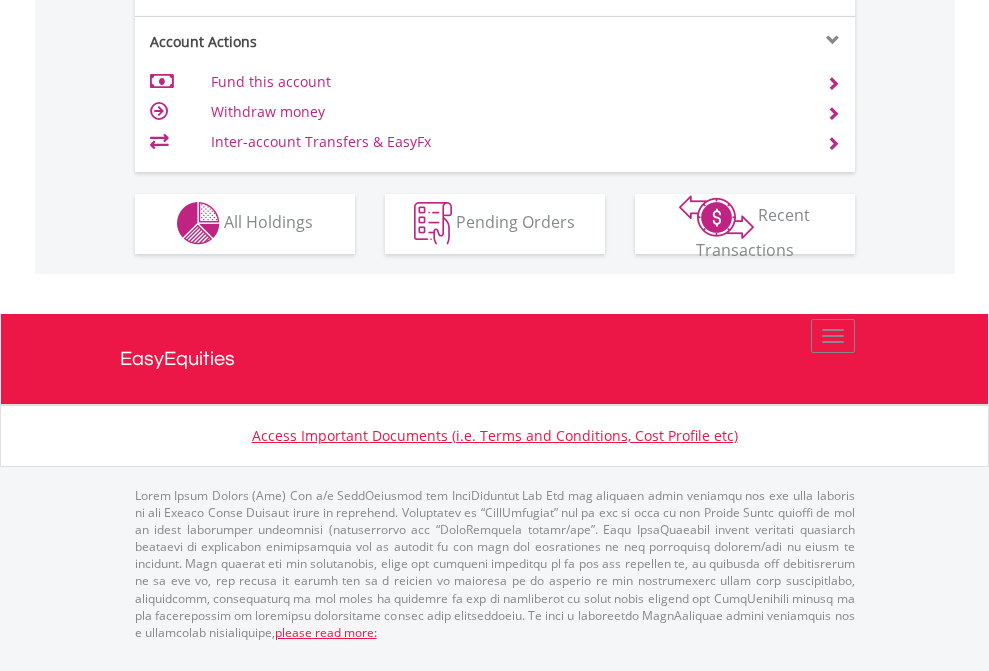 click on "Investment types" at bounding box center (706, -337) 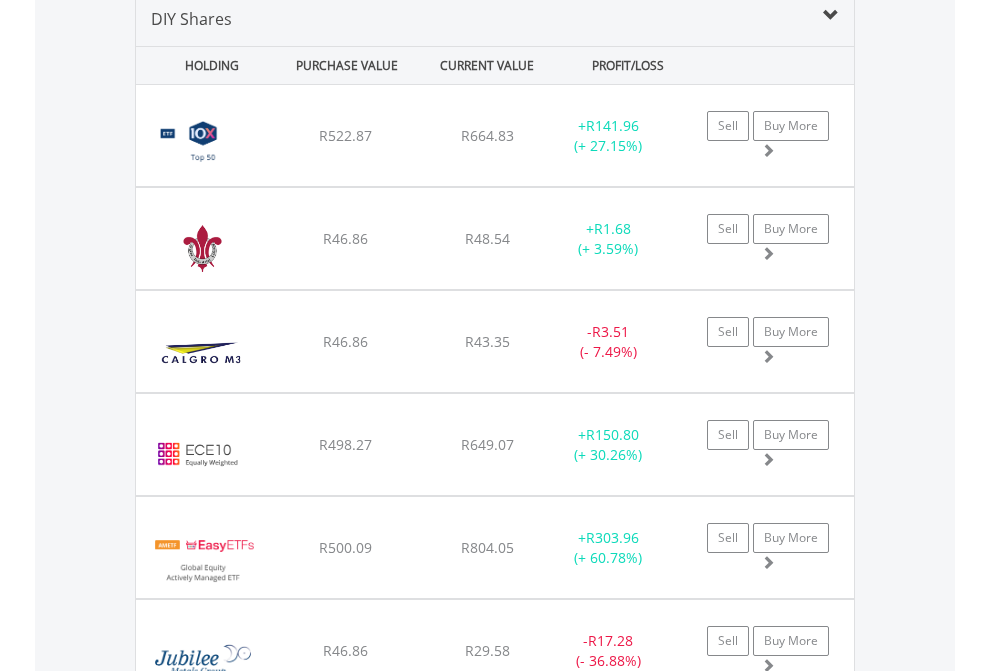 scroll, scrollTop: 1933, scrollLeft: 0, axis: vertical 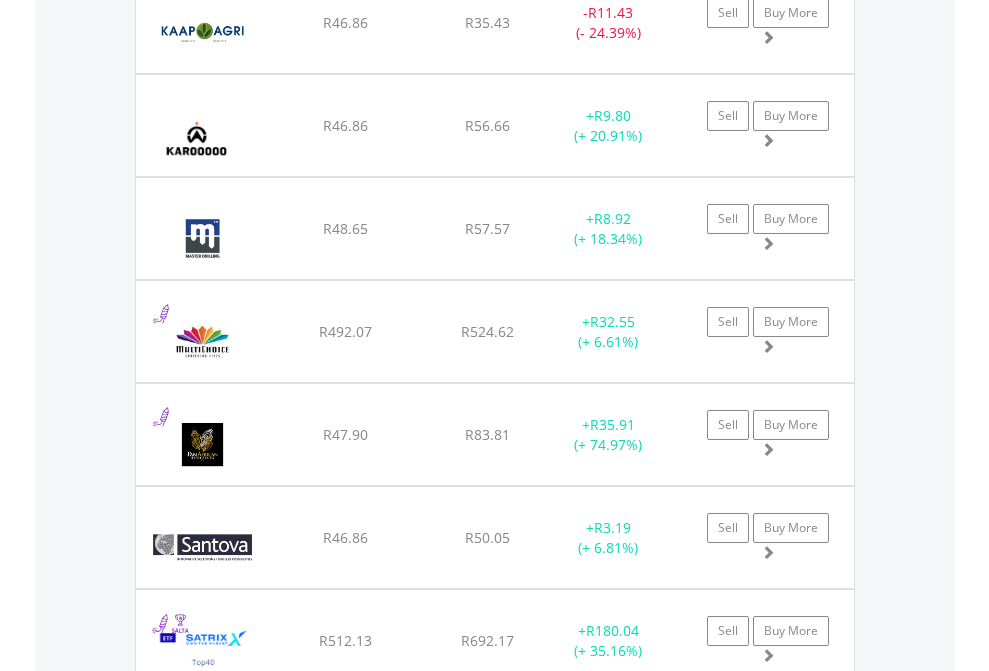 click on "TFSA" at bounding box center [818, -1745] 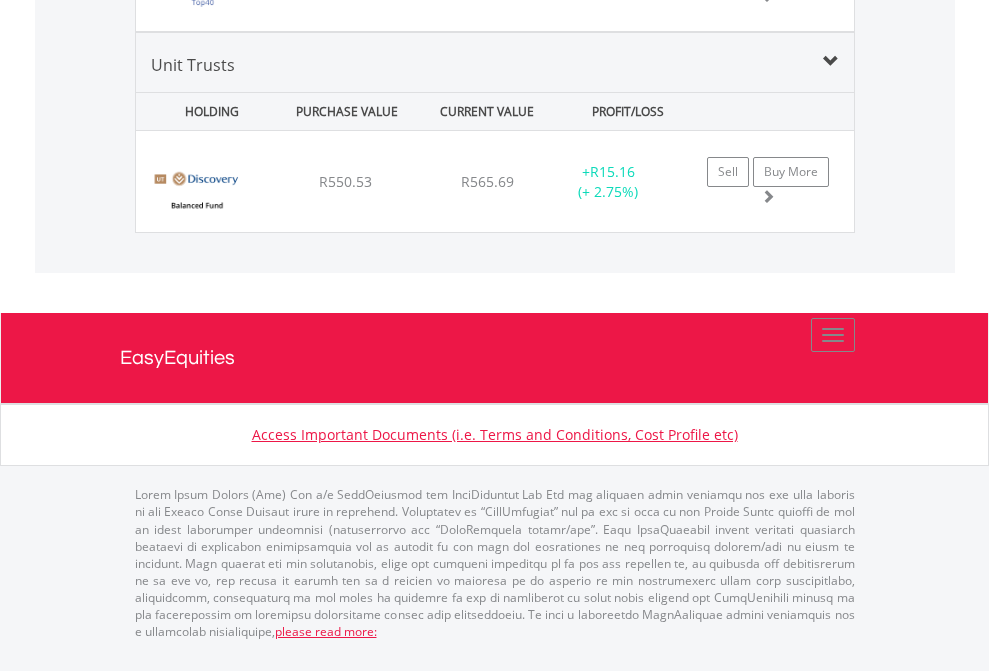 click on "EasyEquities USD" at bounding box center [818, -1375] 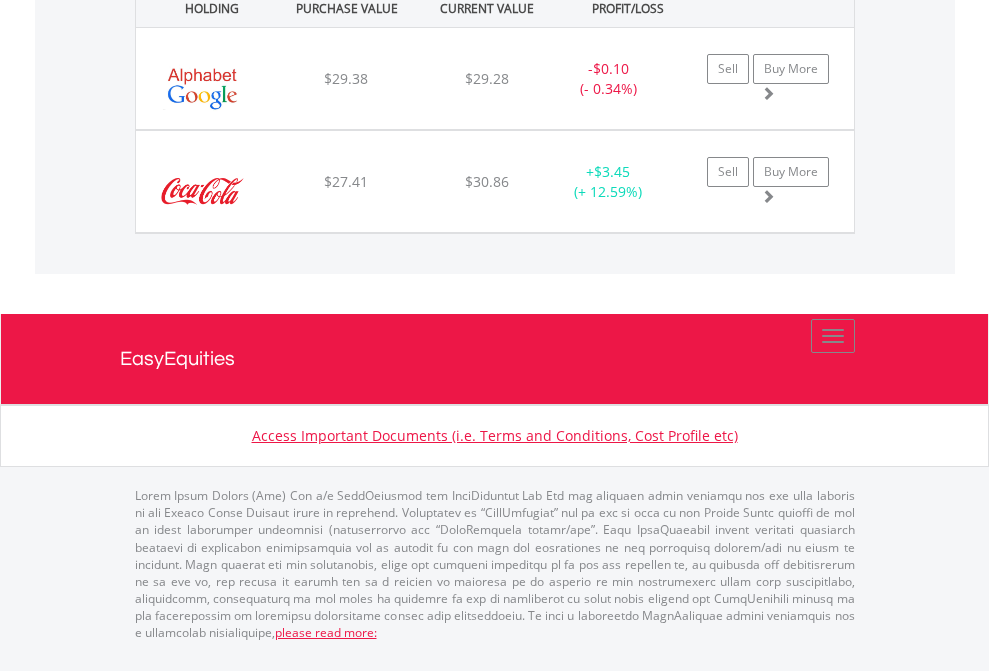 click on "EasyEquities AUD" at bounding box center (818, -1071) 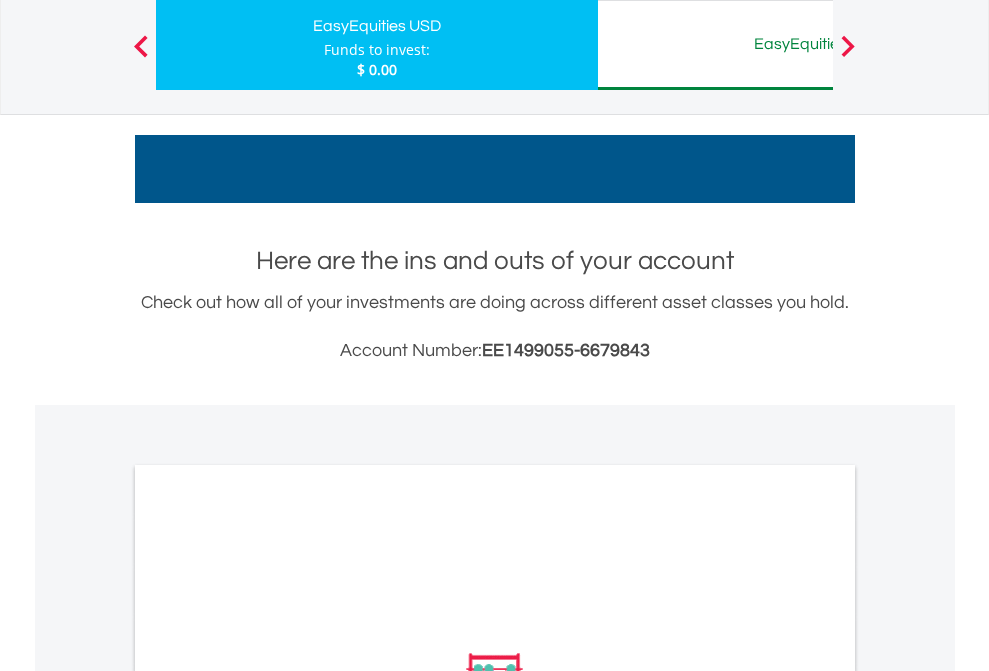 click on "All Holdings" at bounding box center [268, 952] 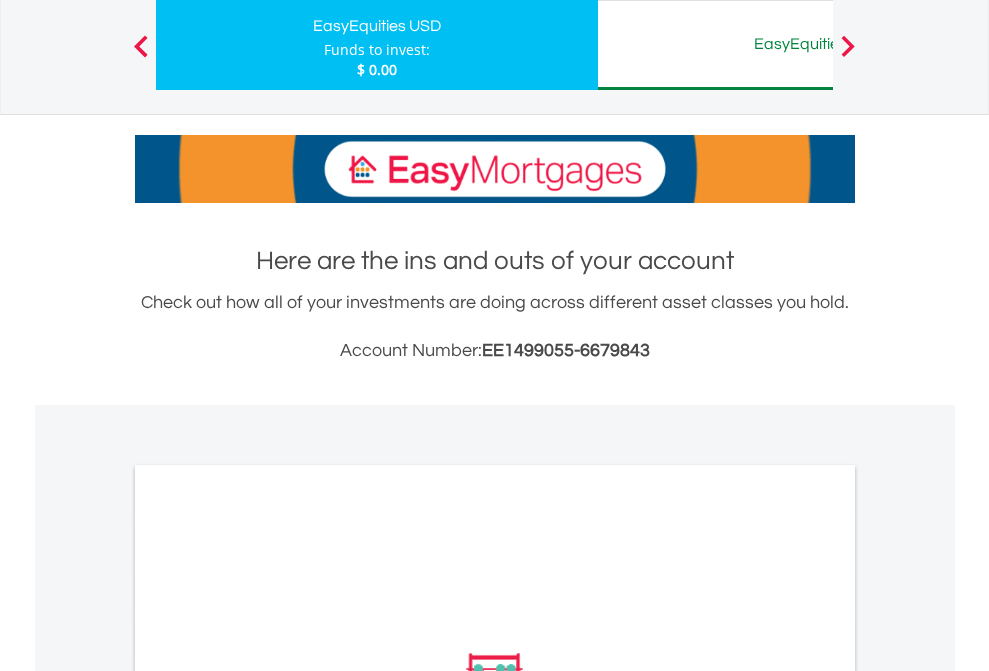 scroll, scrollTop: 1202, scrollLeft: 0, axis: vertical 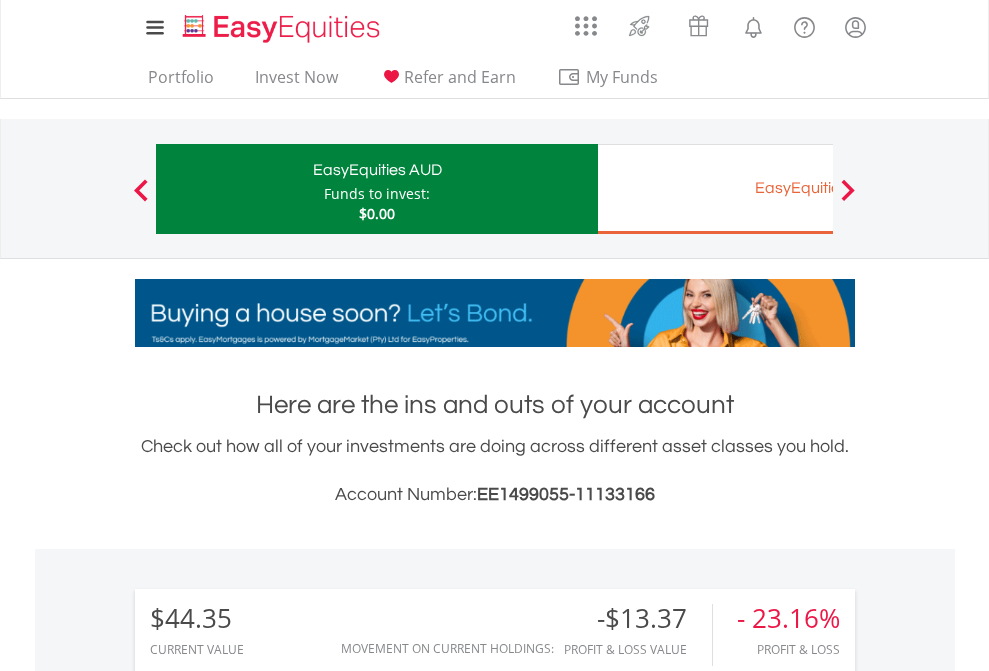 click on "EasyEquities EUR" at bounding box center (818, 188) 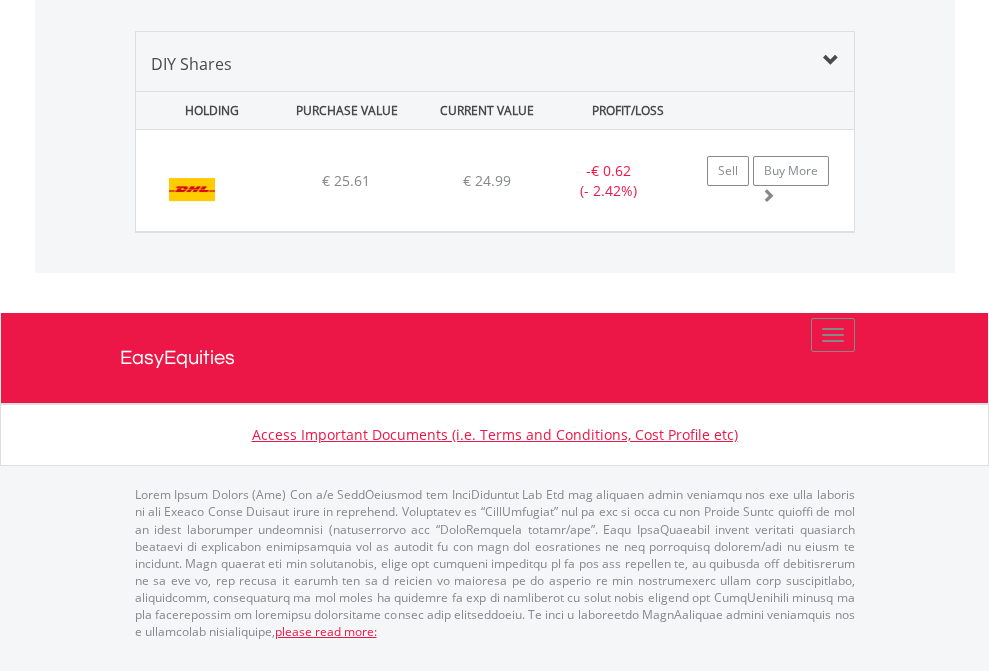 click on "EasyEquities GBP" at bounding box center (818, -1339) 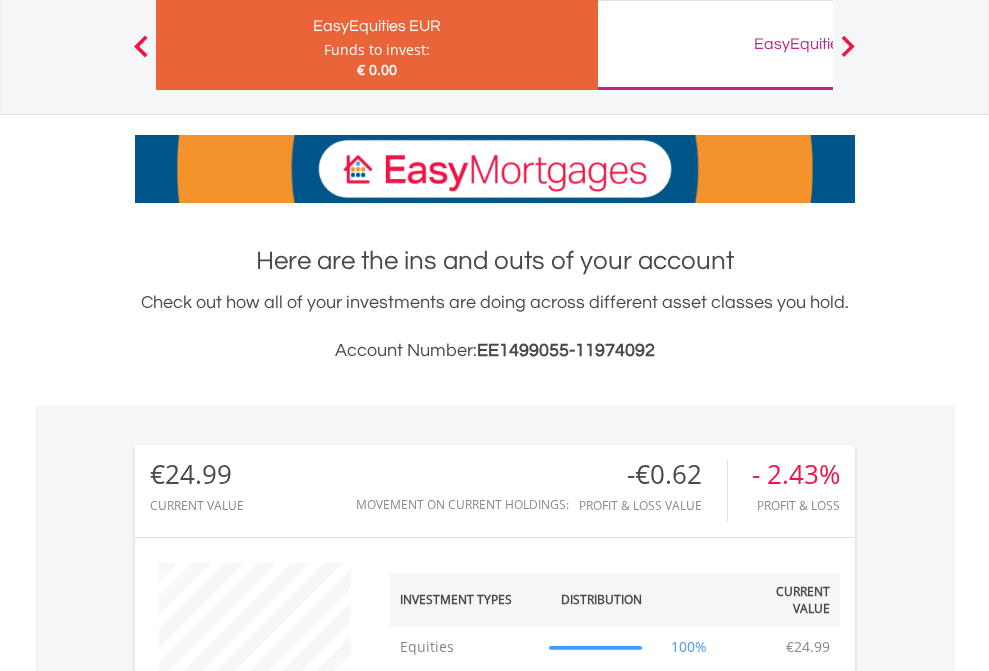 click on "All Holdings" at bounding box center [268, 1322] 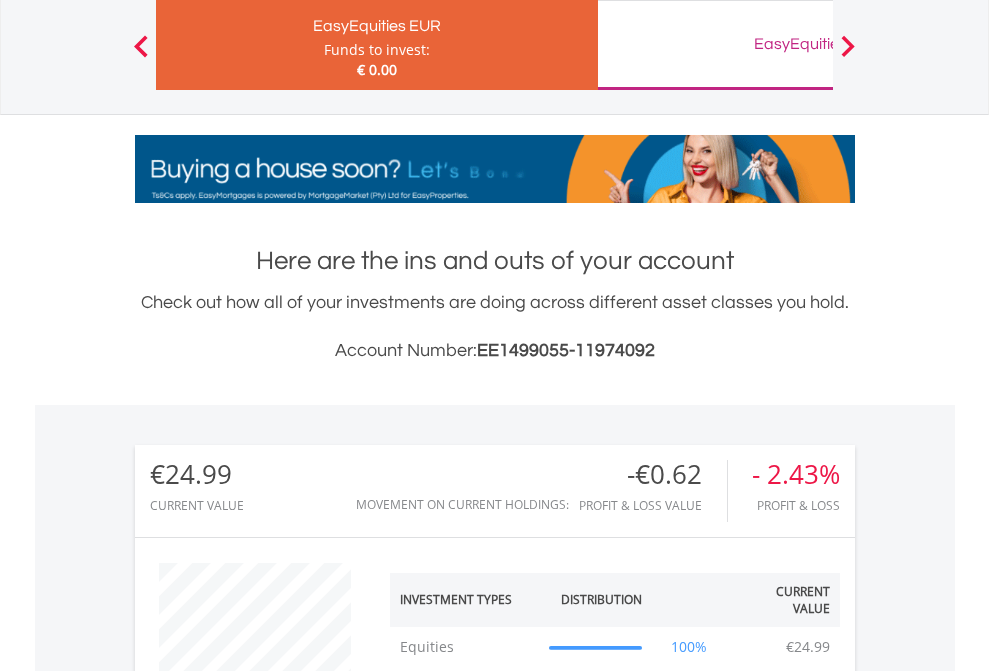 scroll, scrollTop: 1493, scrollLeft: 0, axis: vertical 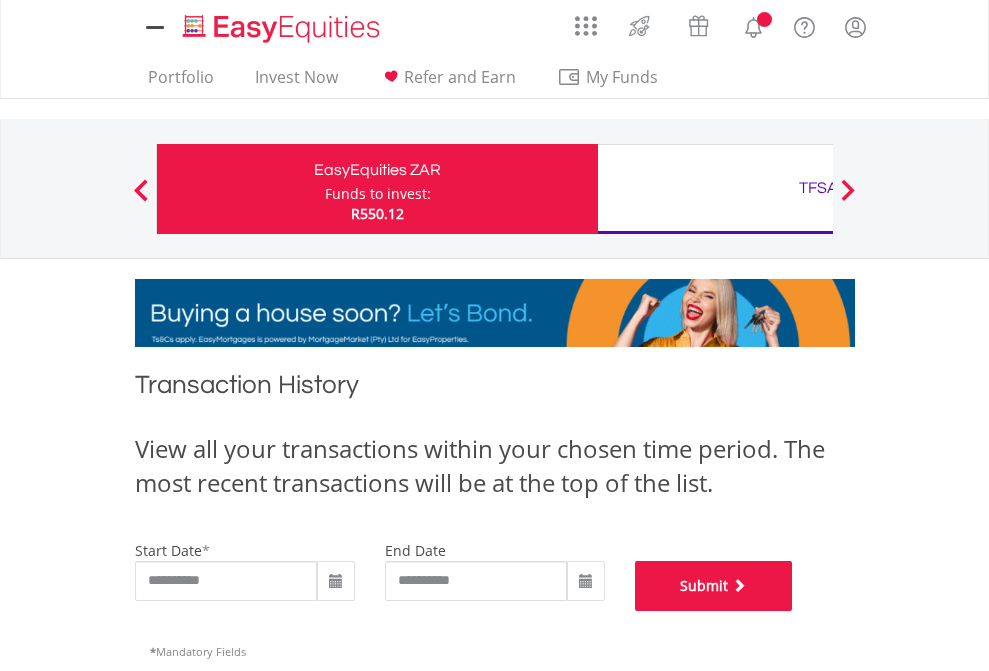 click on "Submit" at bounding box center [714, 586] 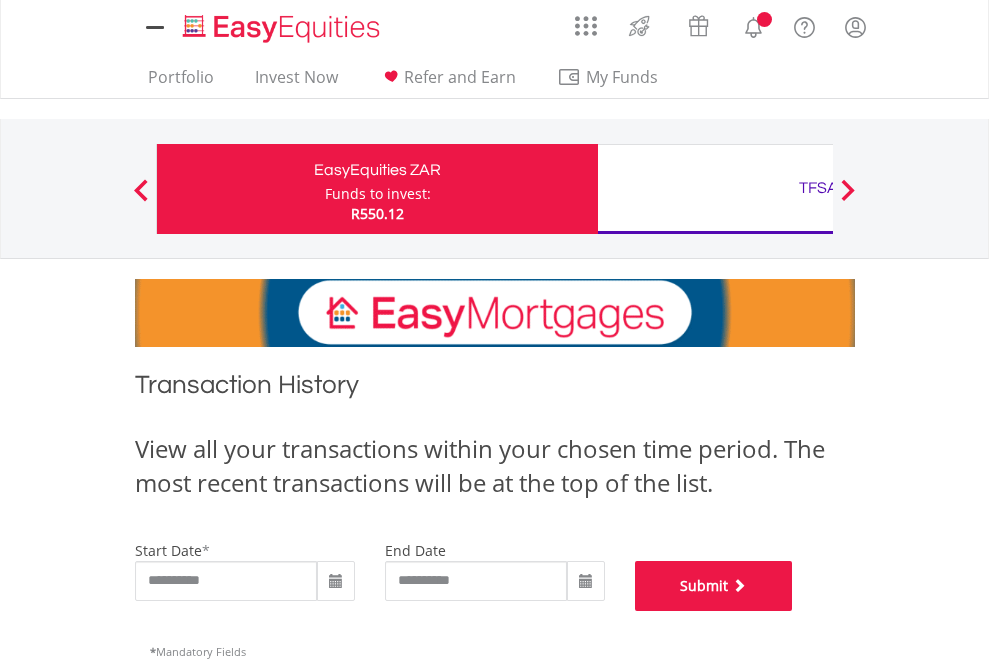 scroll, scrollTop: 811, scrollLeft: 0, axis: vertical 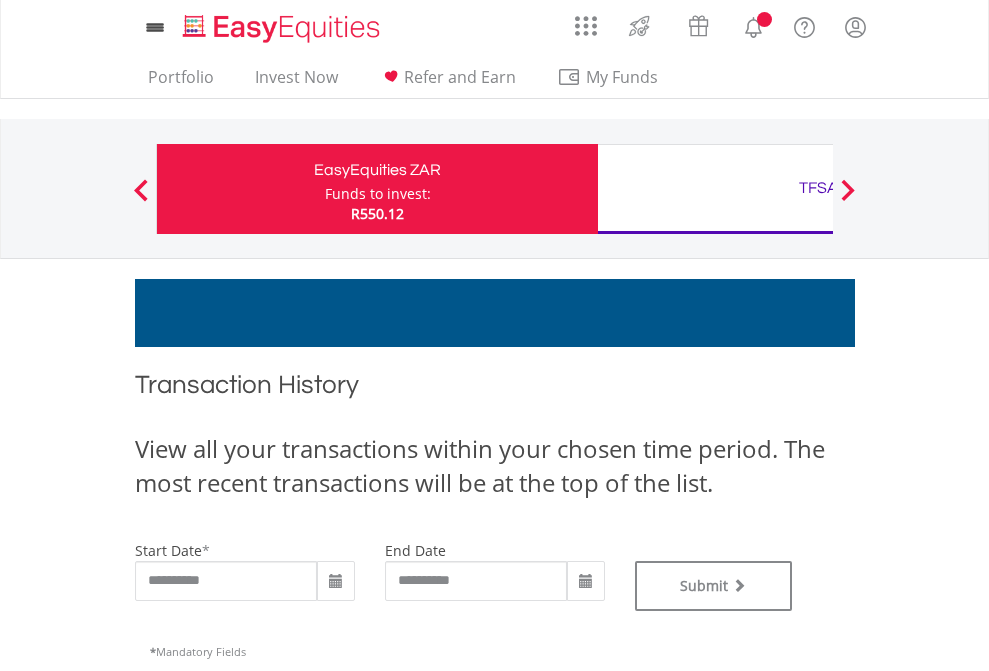 click on "TFSA" at bounding box center (818, 188) 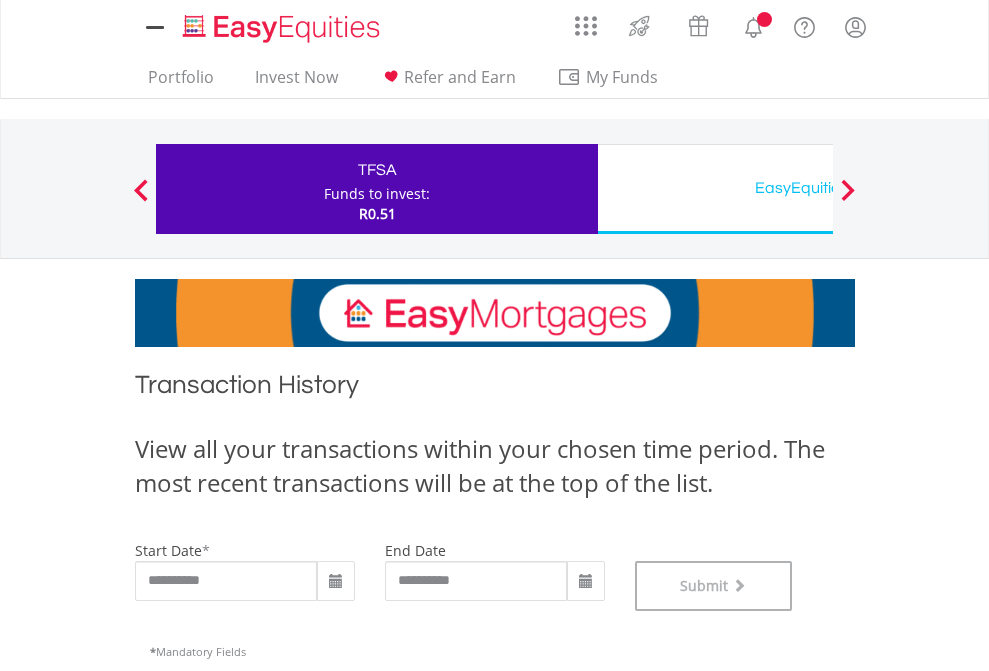 scroll, scrollTop: 811, scrollLeft: 0, axis: vertical 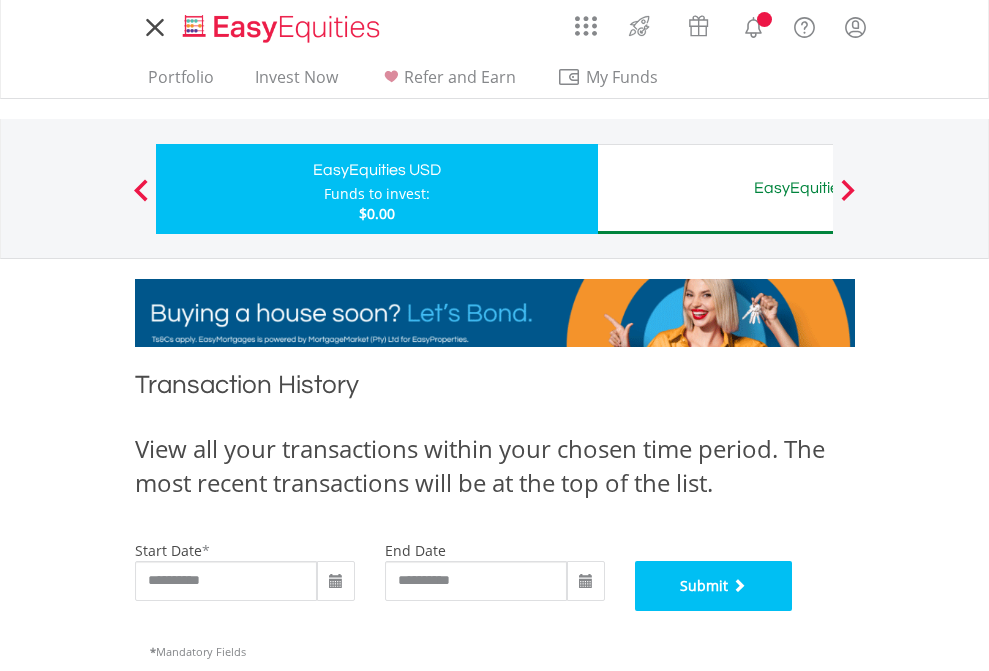 click on "Submit" at bounding box center [714, 586] 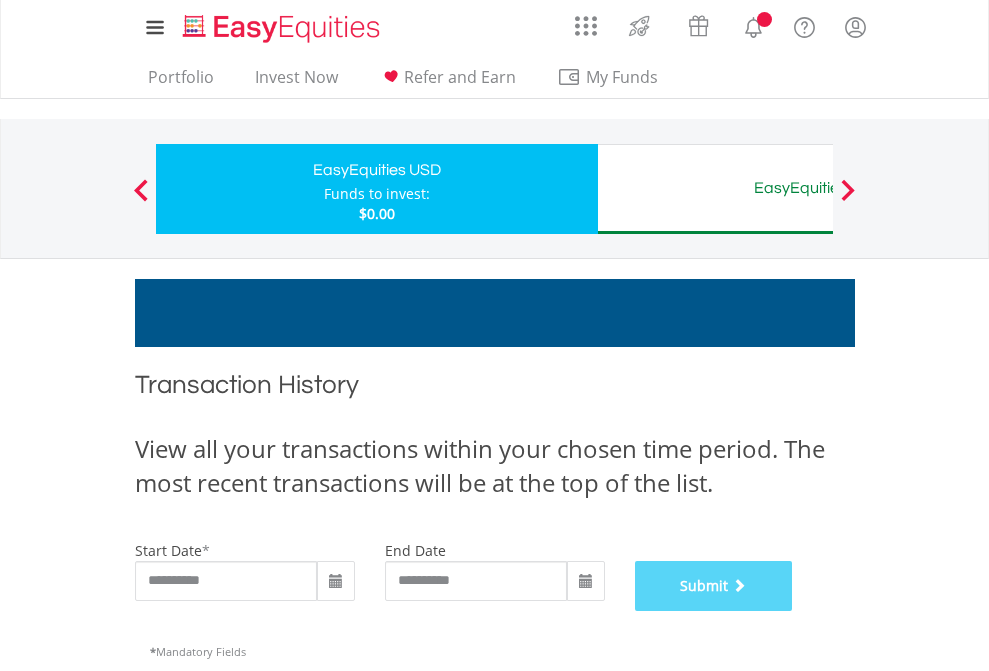 scroll, scrollTop: 811, scrollLeft: 0, axis: vertical 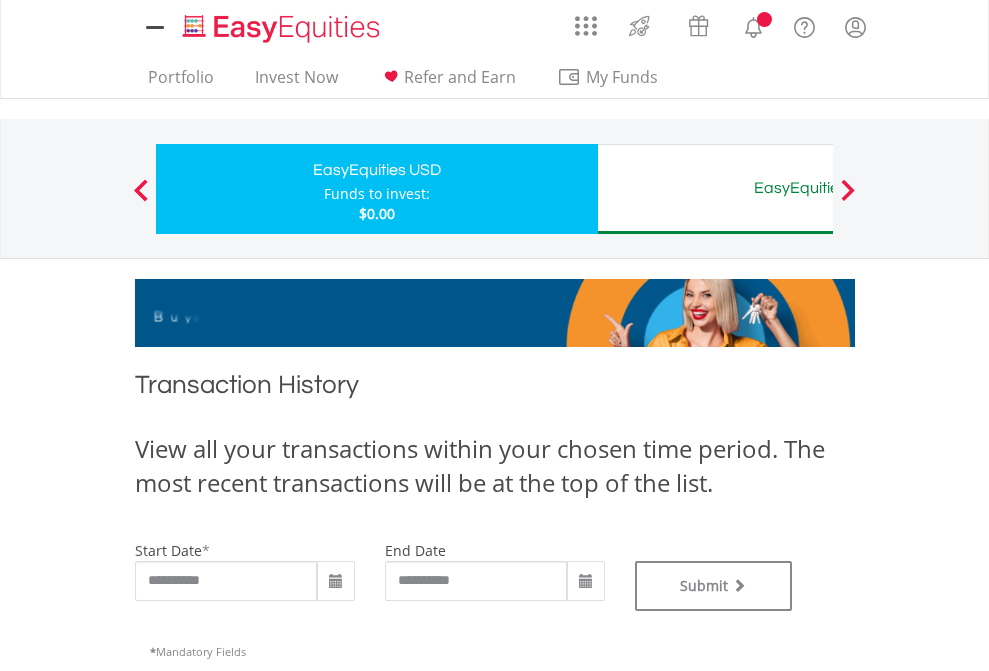 click on "EasyEquities AUD" at bounding box center (818, 188) 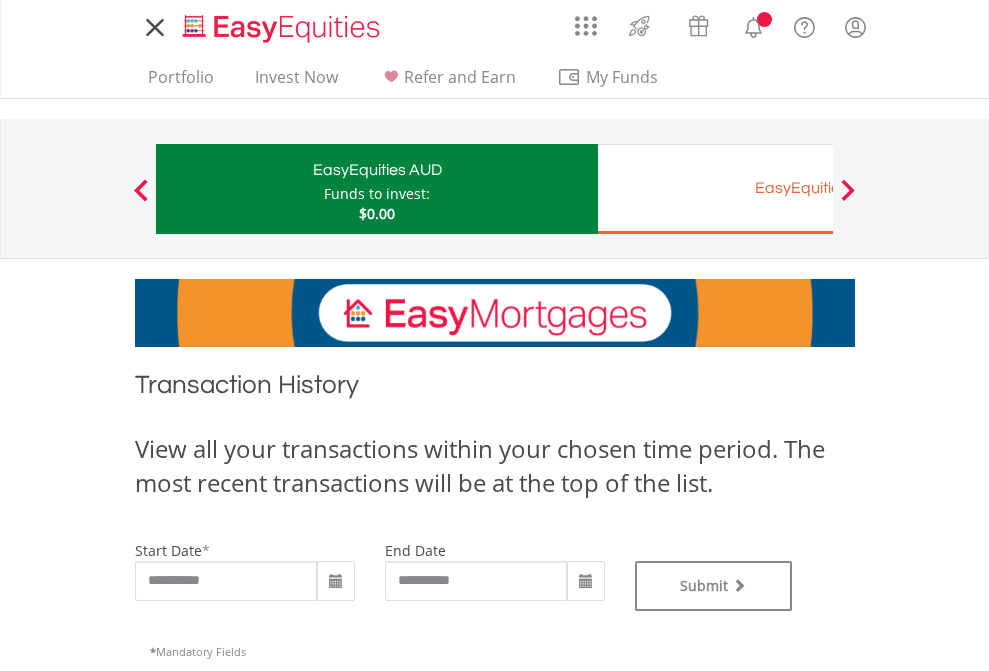 scroll, scrollTop: 0, scrollLeft: 0, axis: both 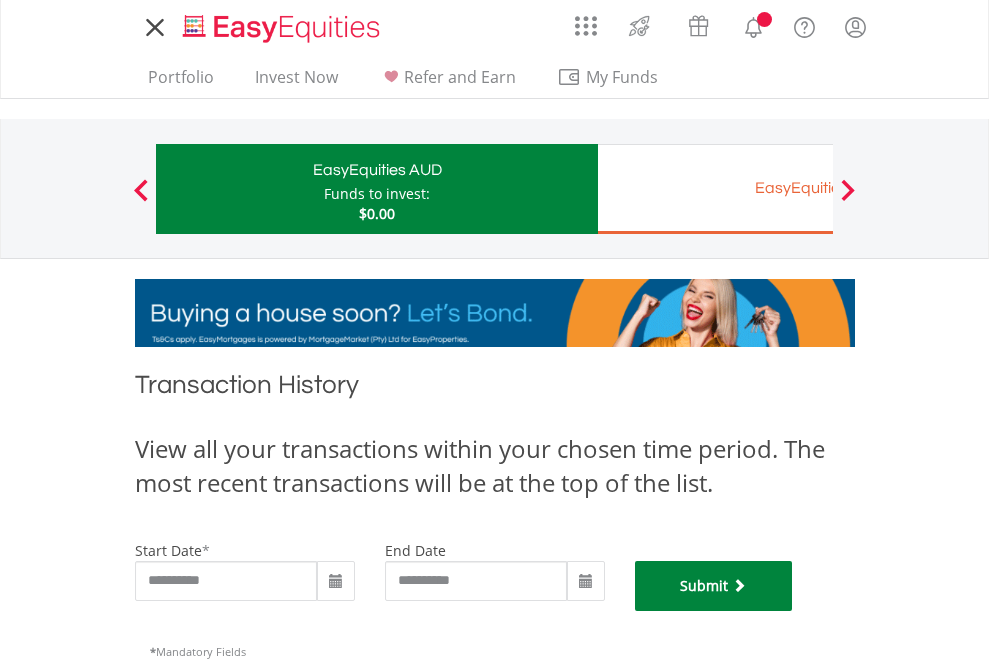 click on "Submit" at bounding box center (714, 586) 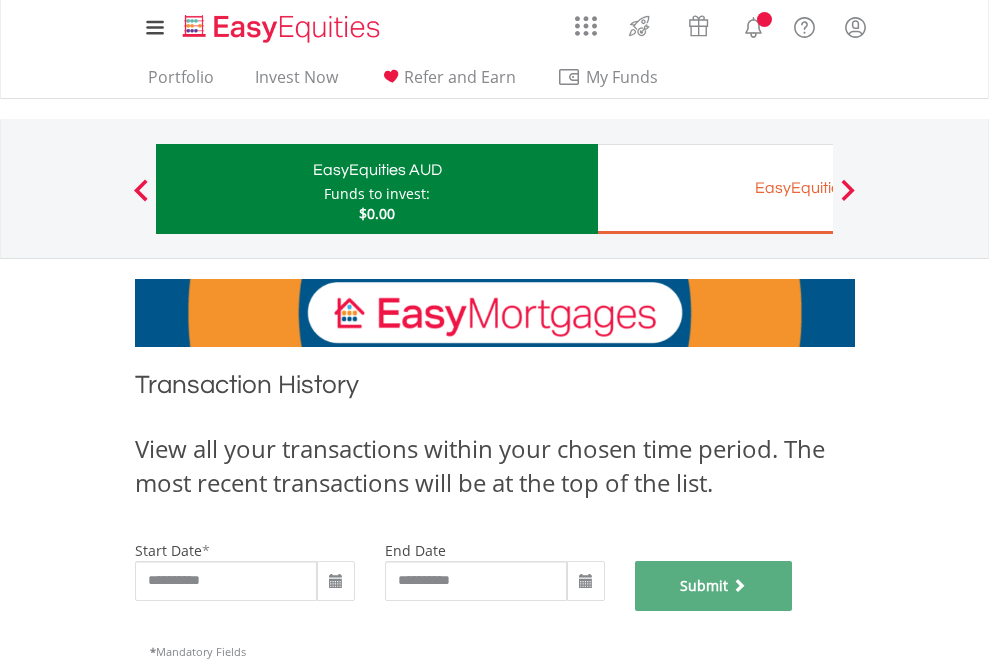scroll, scrollTop: 811, scrollLeft: 0, axis: vertical 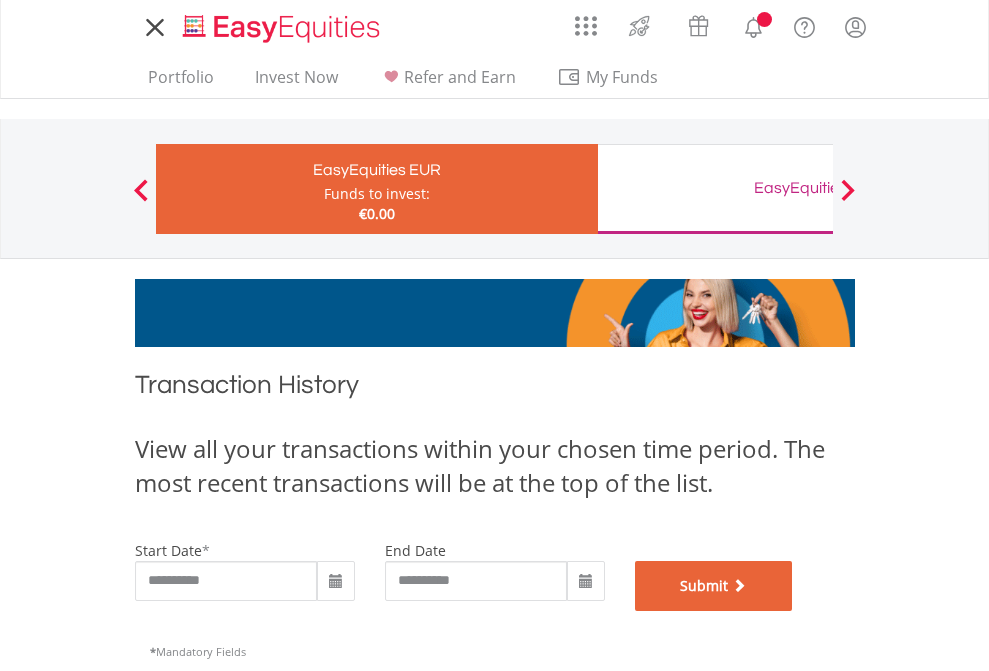 click on "Submit" at bounding box center (714, 586) 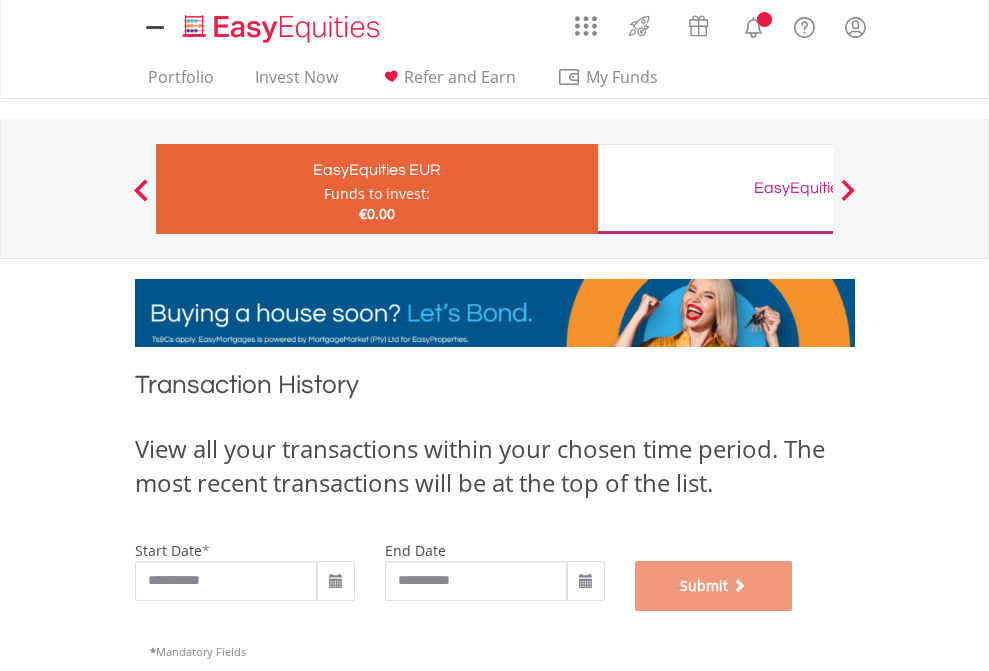 scroll, scrollTop: 811, scrollLeft: 0, axis: vertical 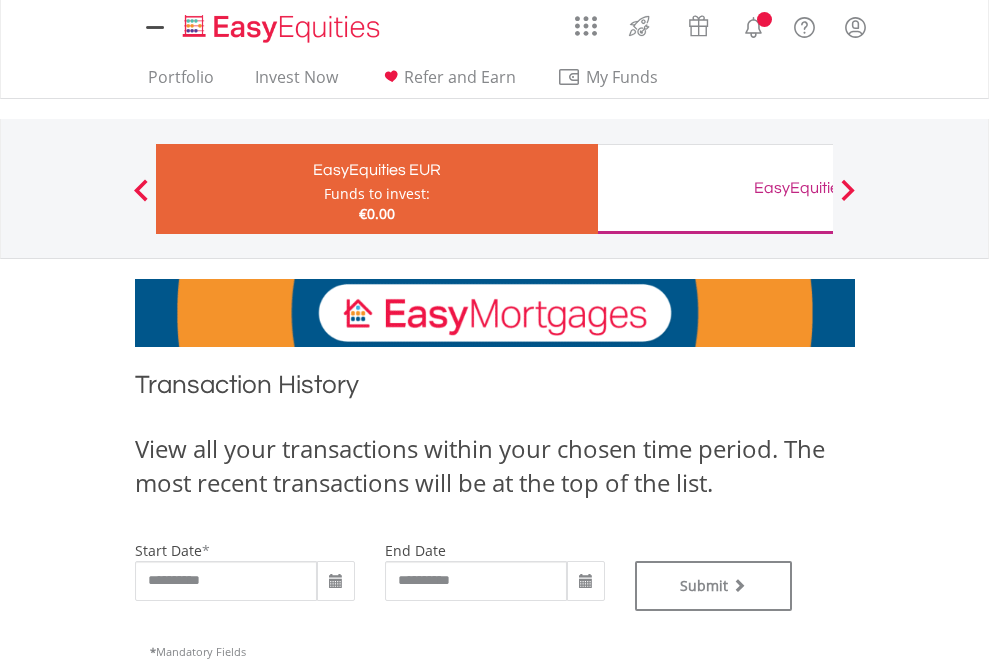 click on "EasyEquities GBP" at bounding box center [818, 188] 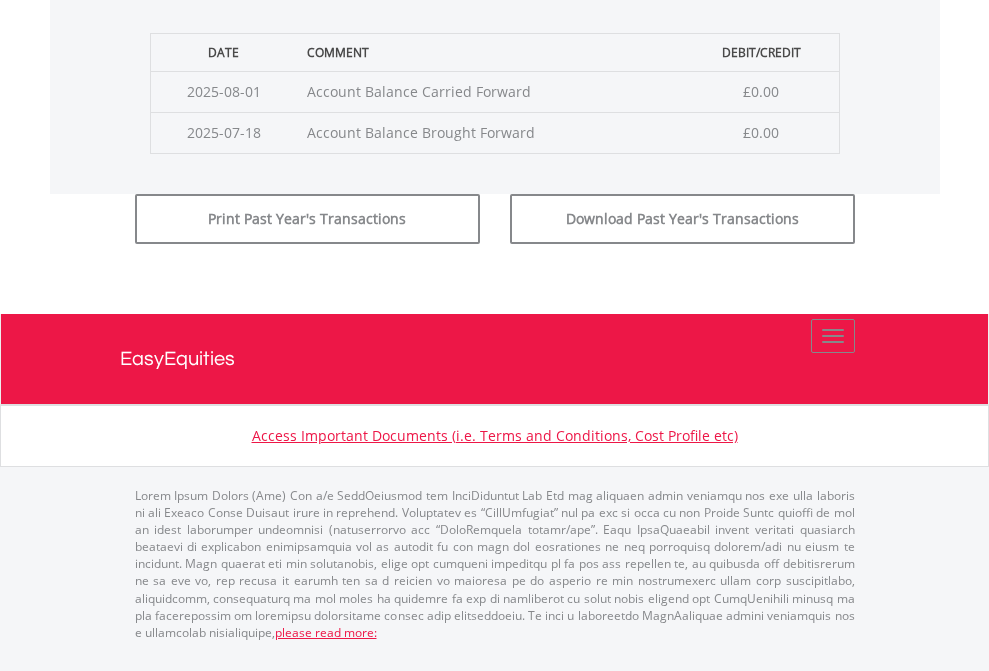 click on "Submit" at bounding box center [714, -183] 